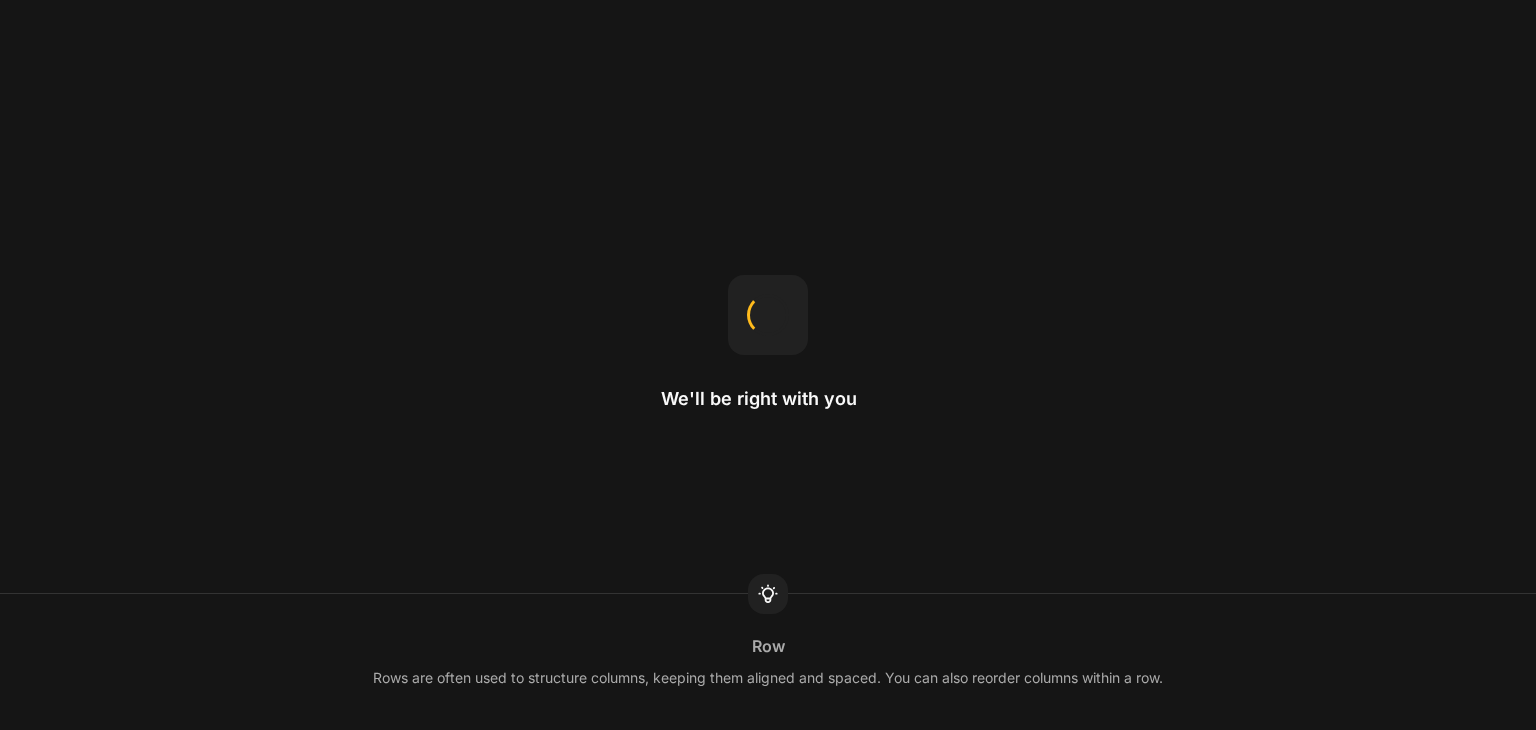 scroll, scrollTop: 0, scrollLeft: 0, axis: both 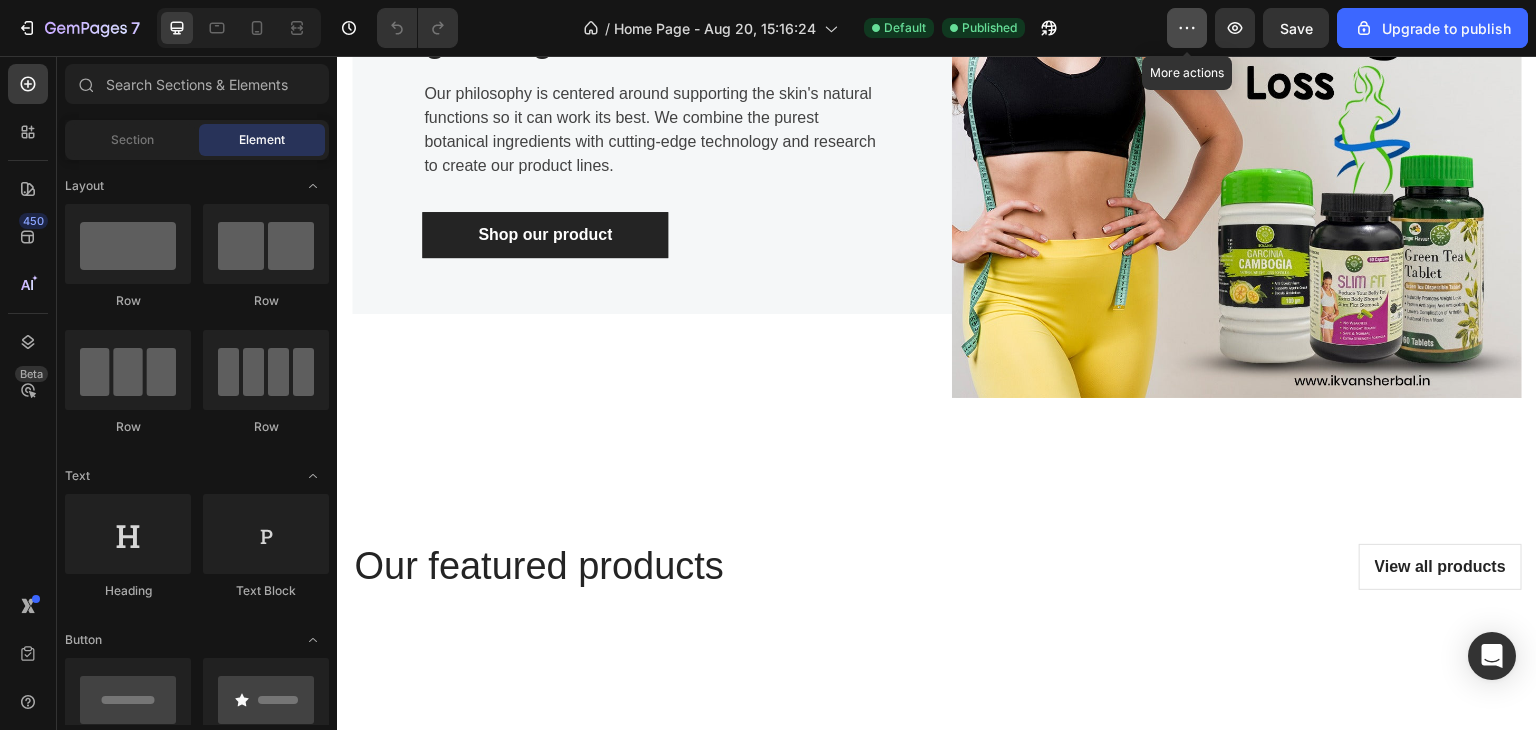 click 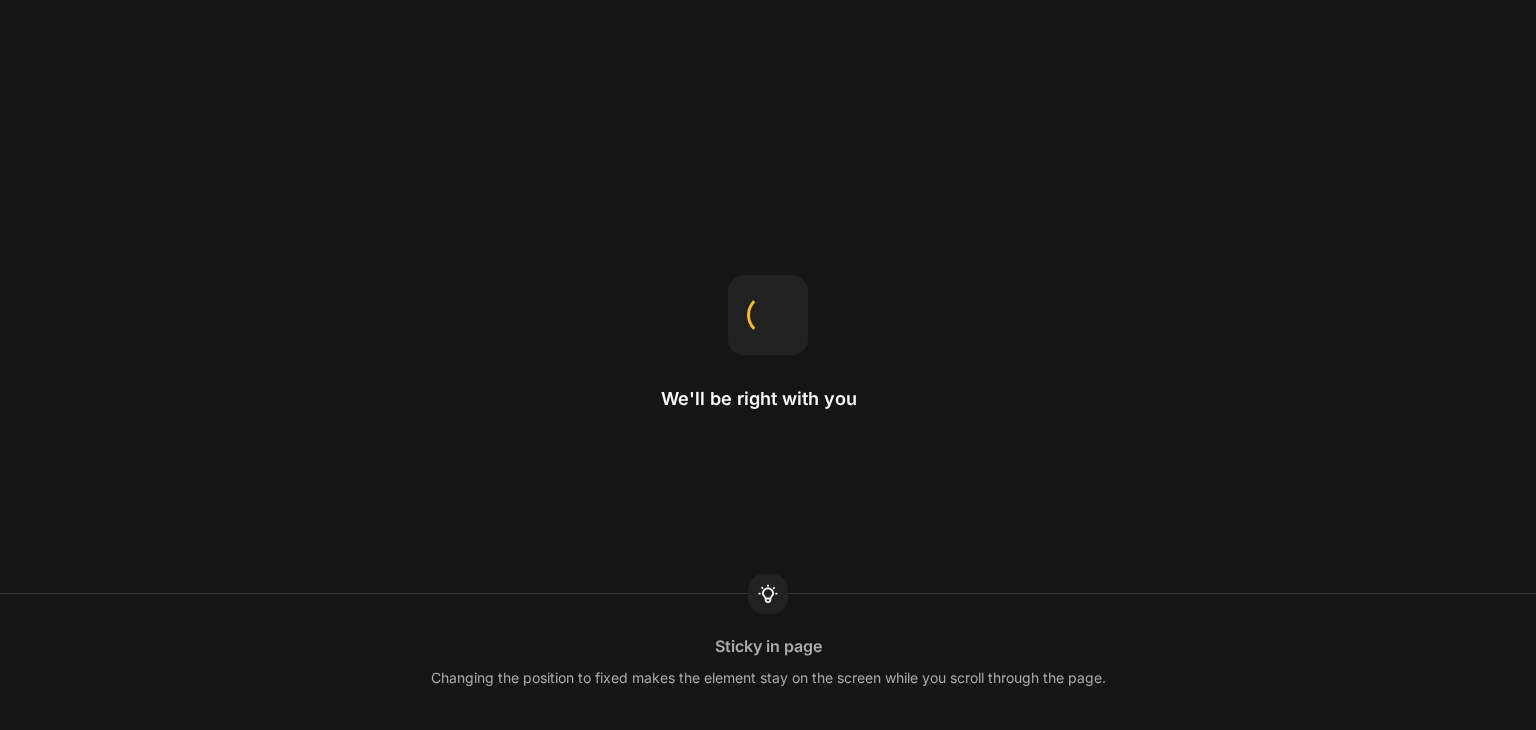 scroll, scrollTop: 0, scrollLeft: 0, axis: both 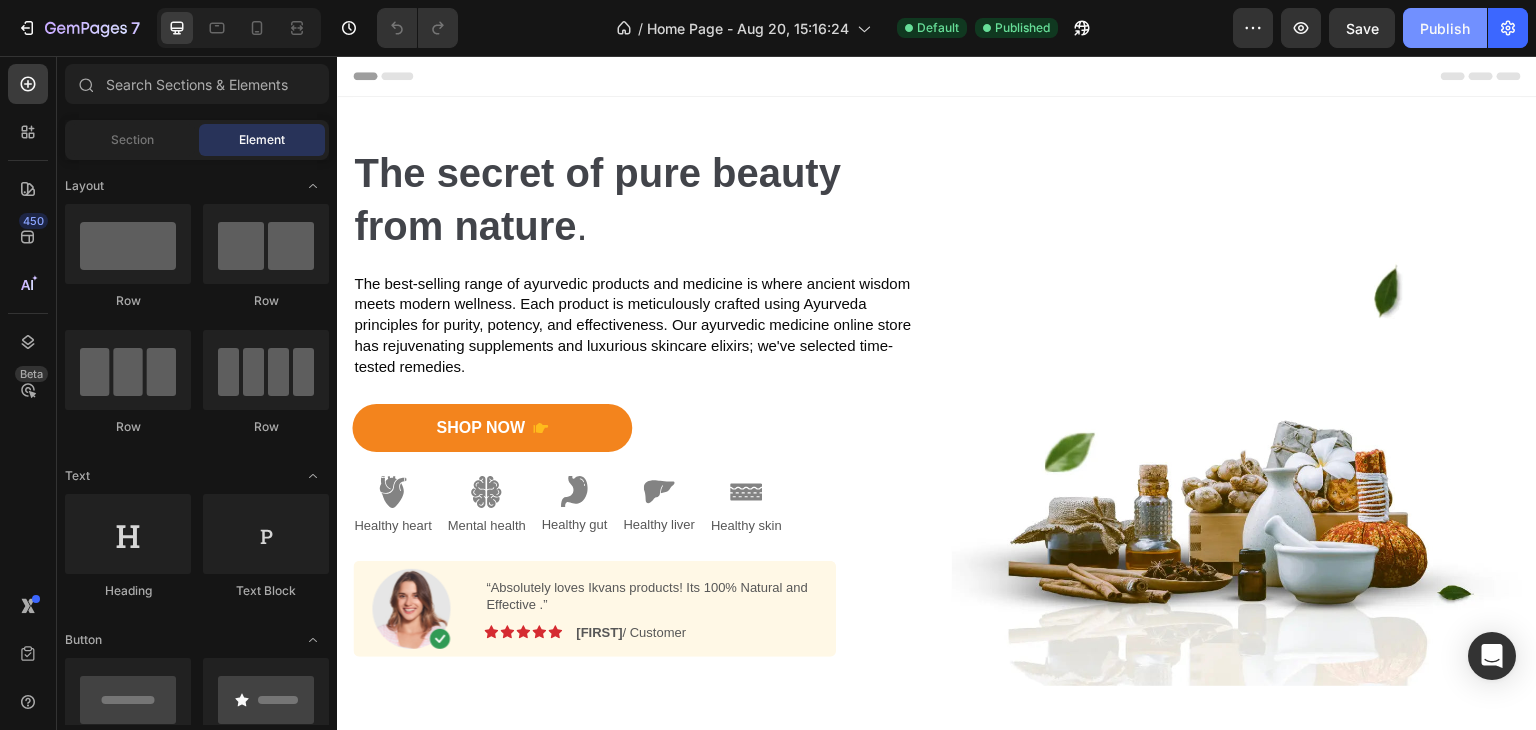 click on "Publish" at bounding box center [1445, 28] 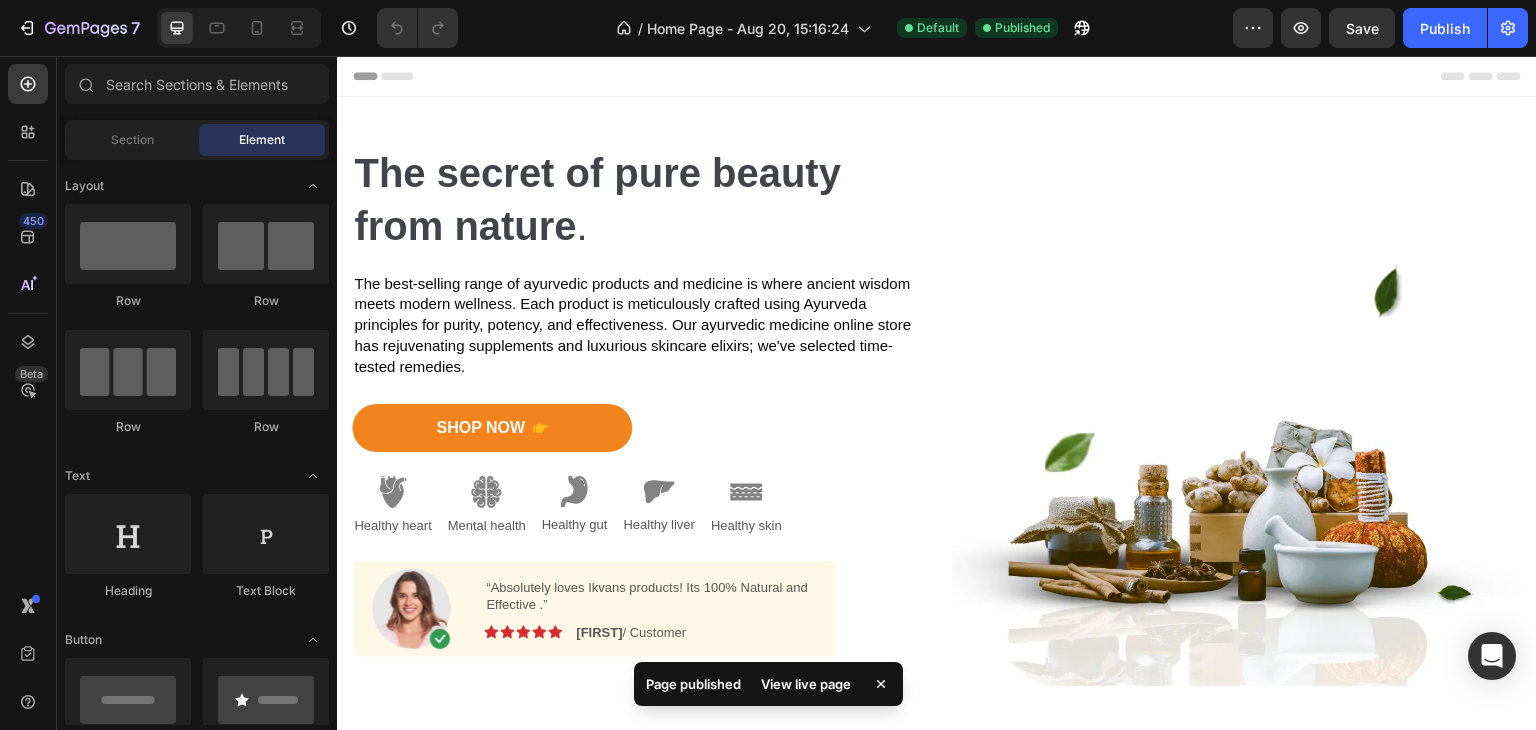 click on "View live page" at bounding box center (806, 684) 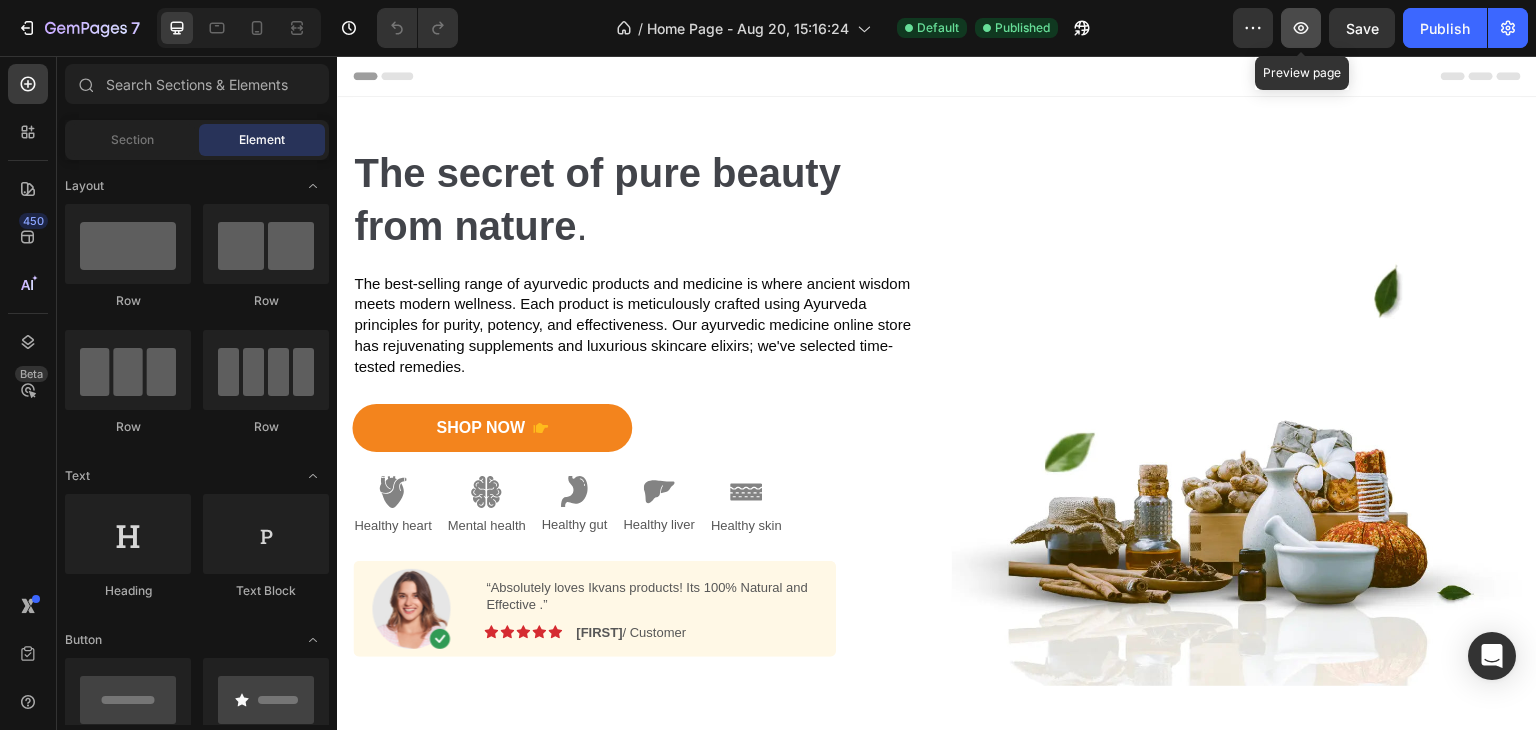 click 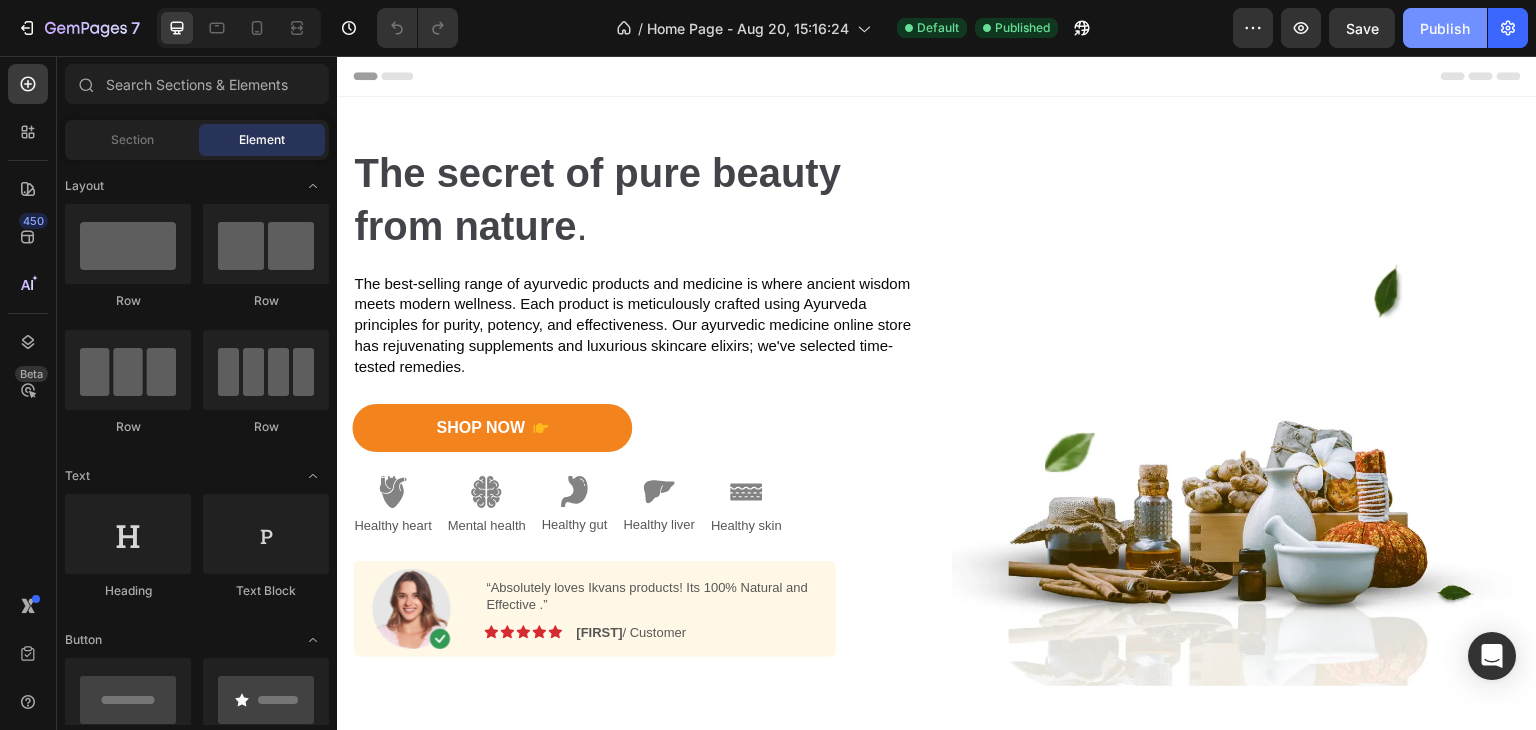 click on "Publish" at bounding box center (1445, 28) 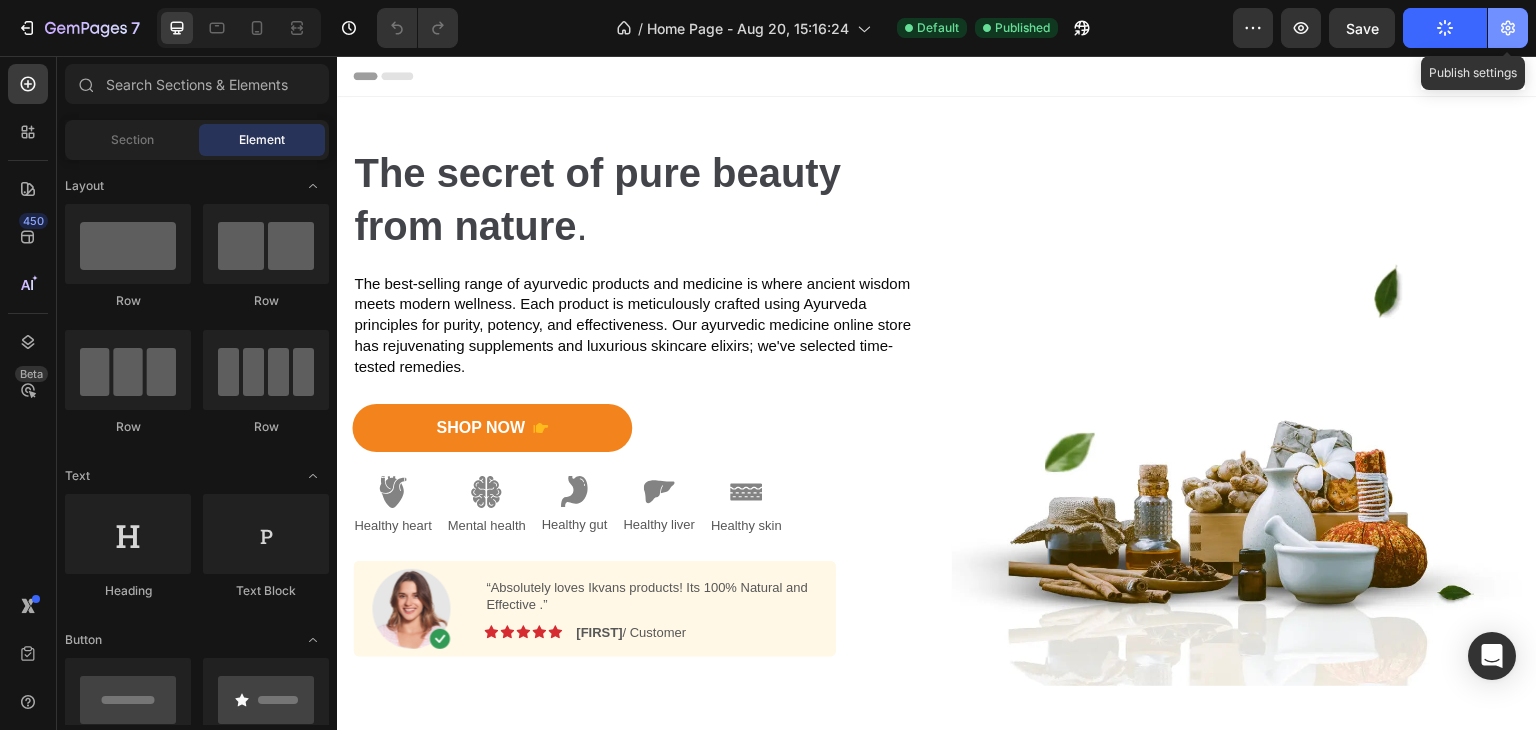click 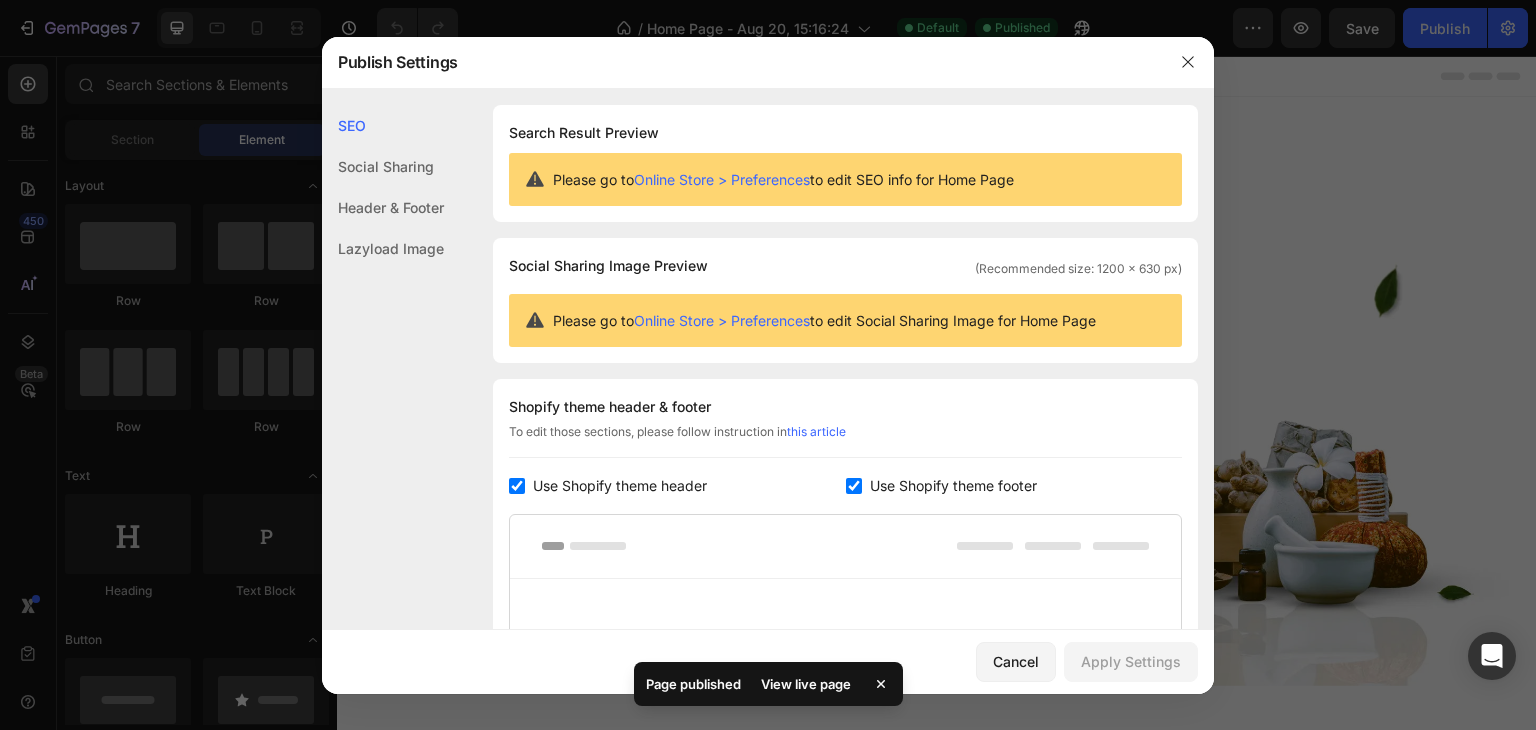 click on "Lazyload Image" 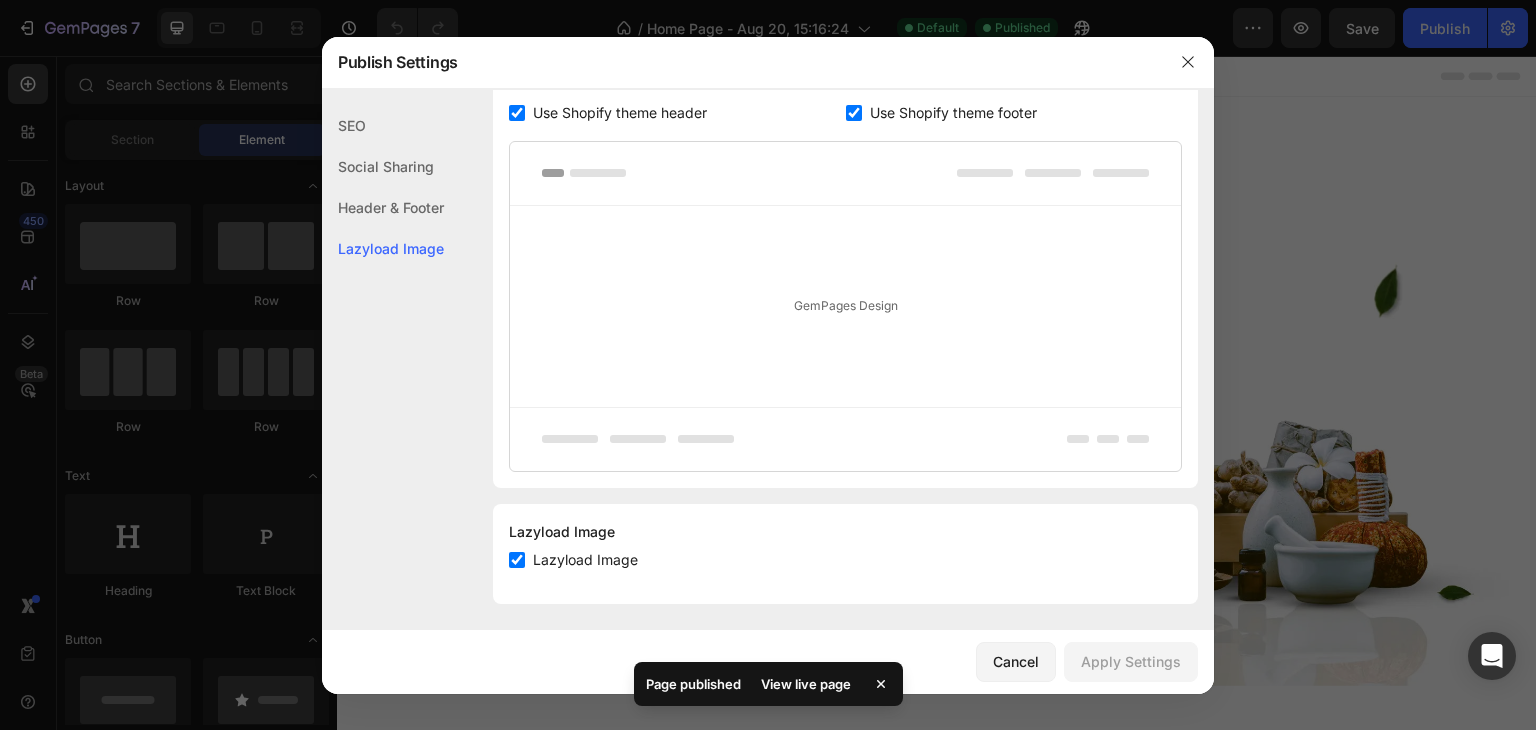 scroll, scrollTop: 378, scrollLeft: 0, axis: vertical 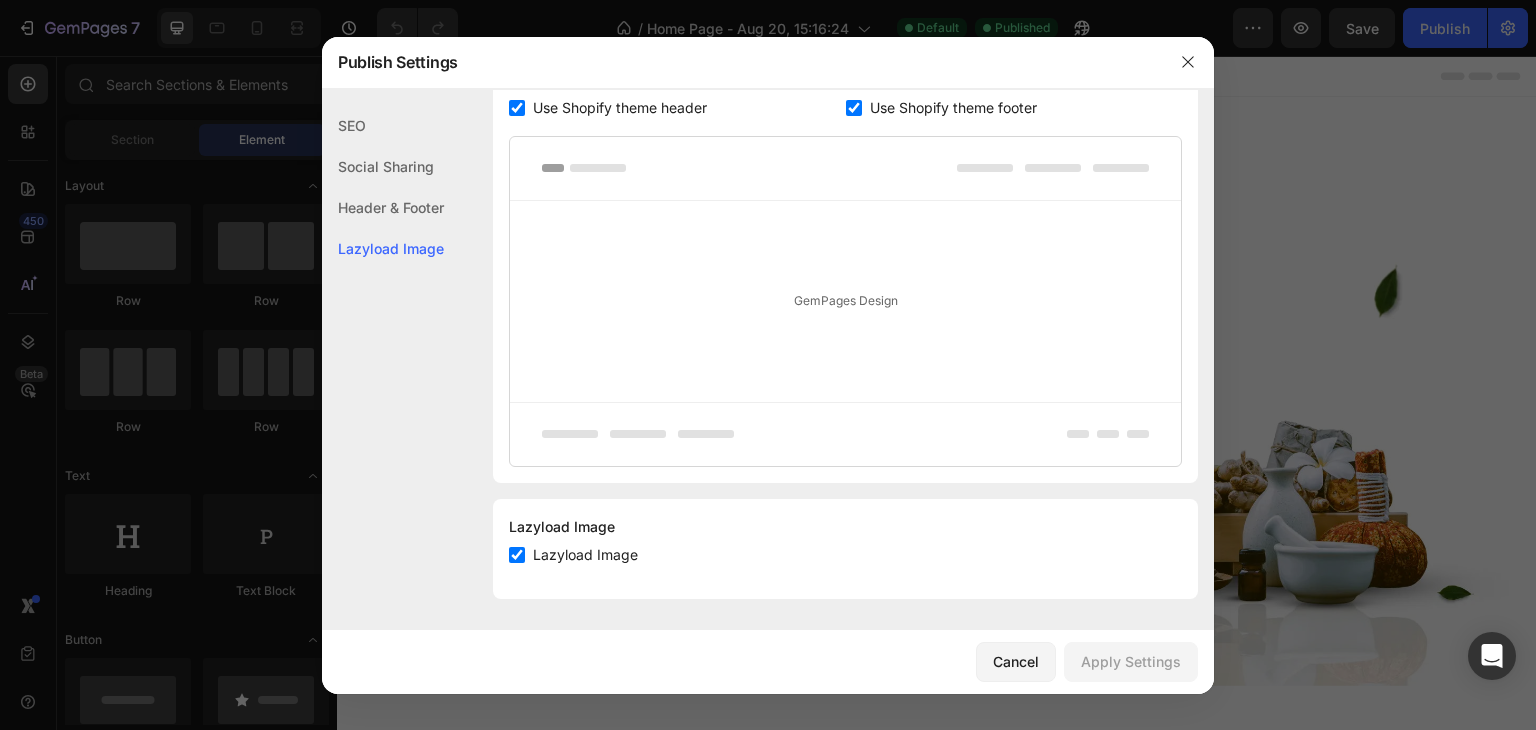 click on "SEO" 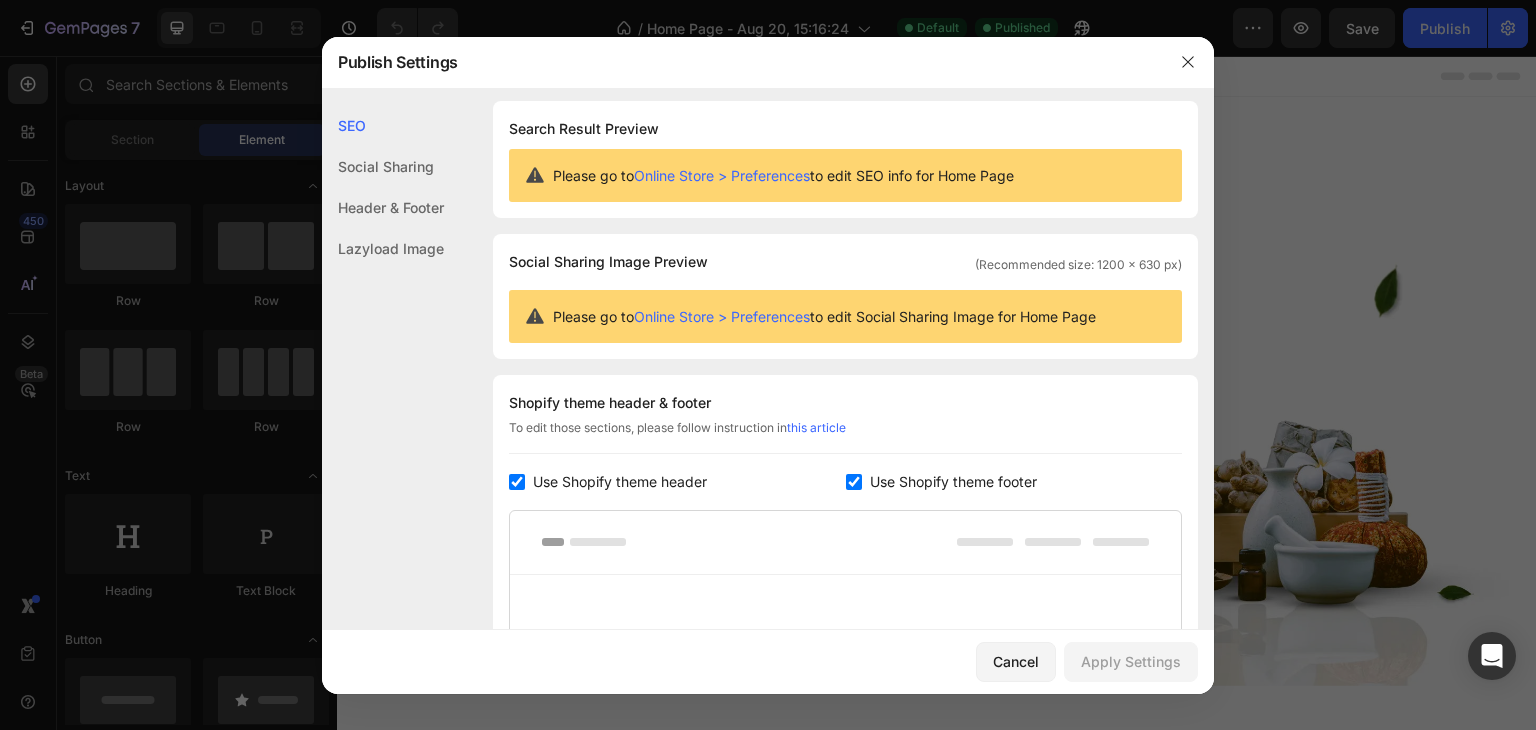 scroll, scrollTop: 0, scrollLeft: 0, axis: both 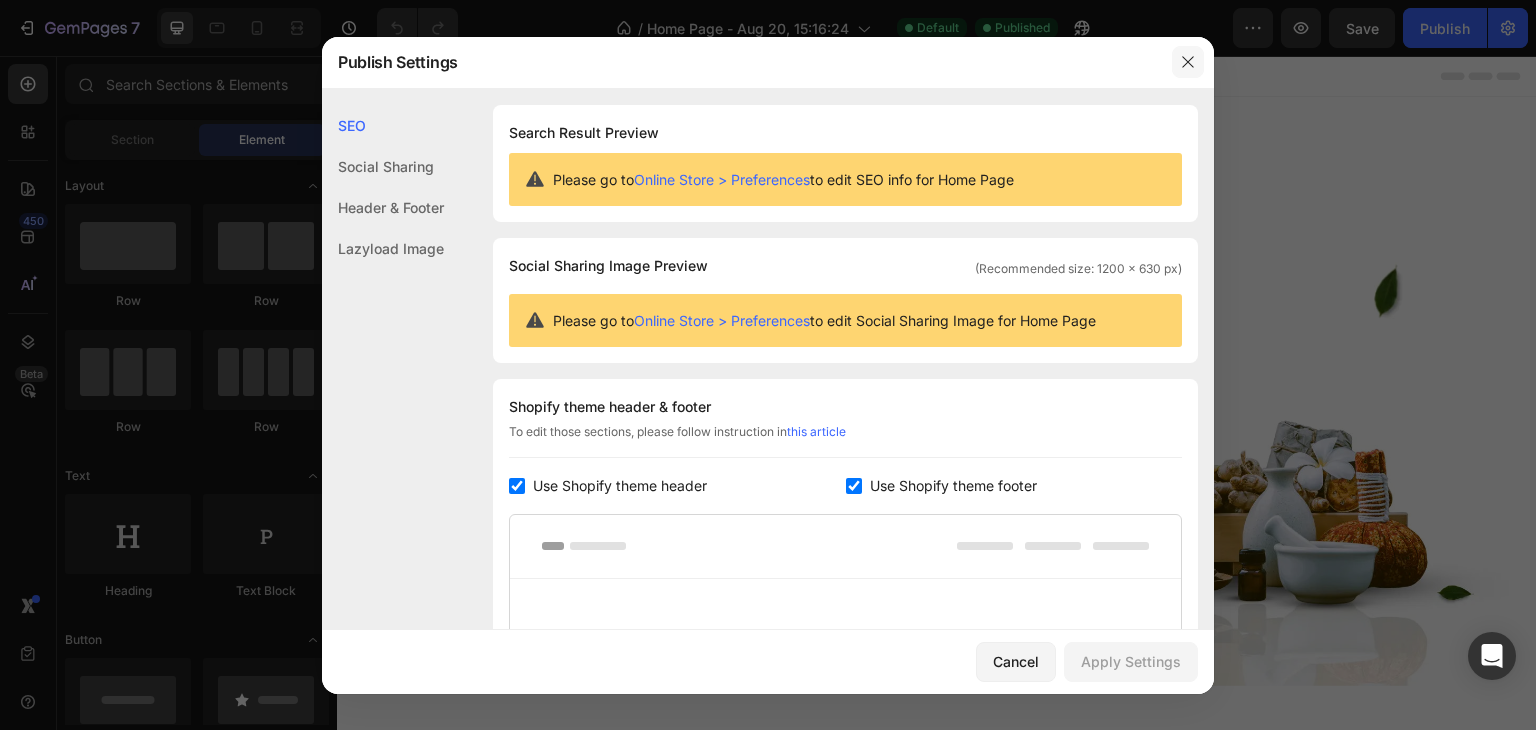 click 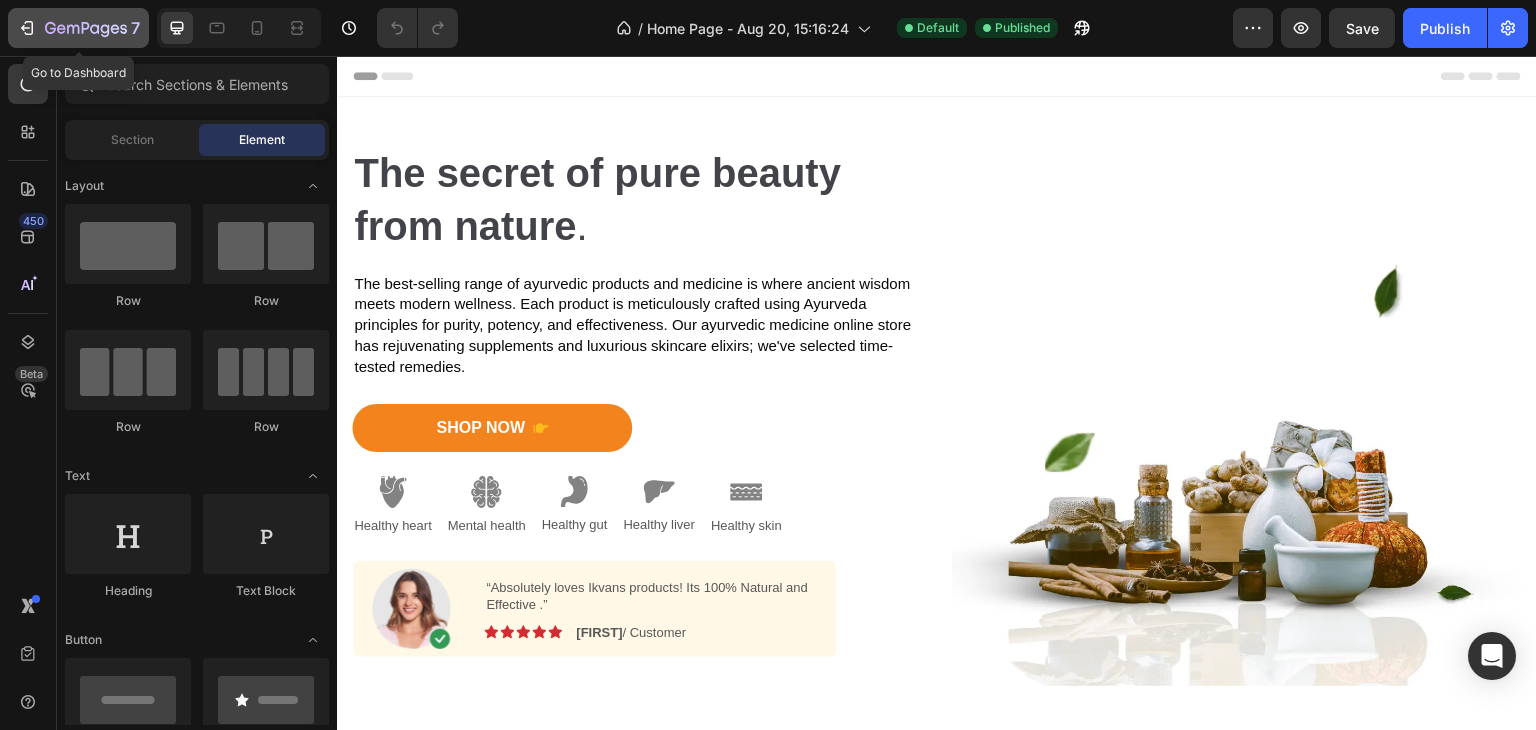 click 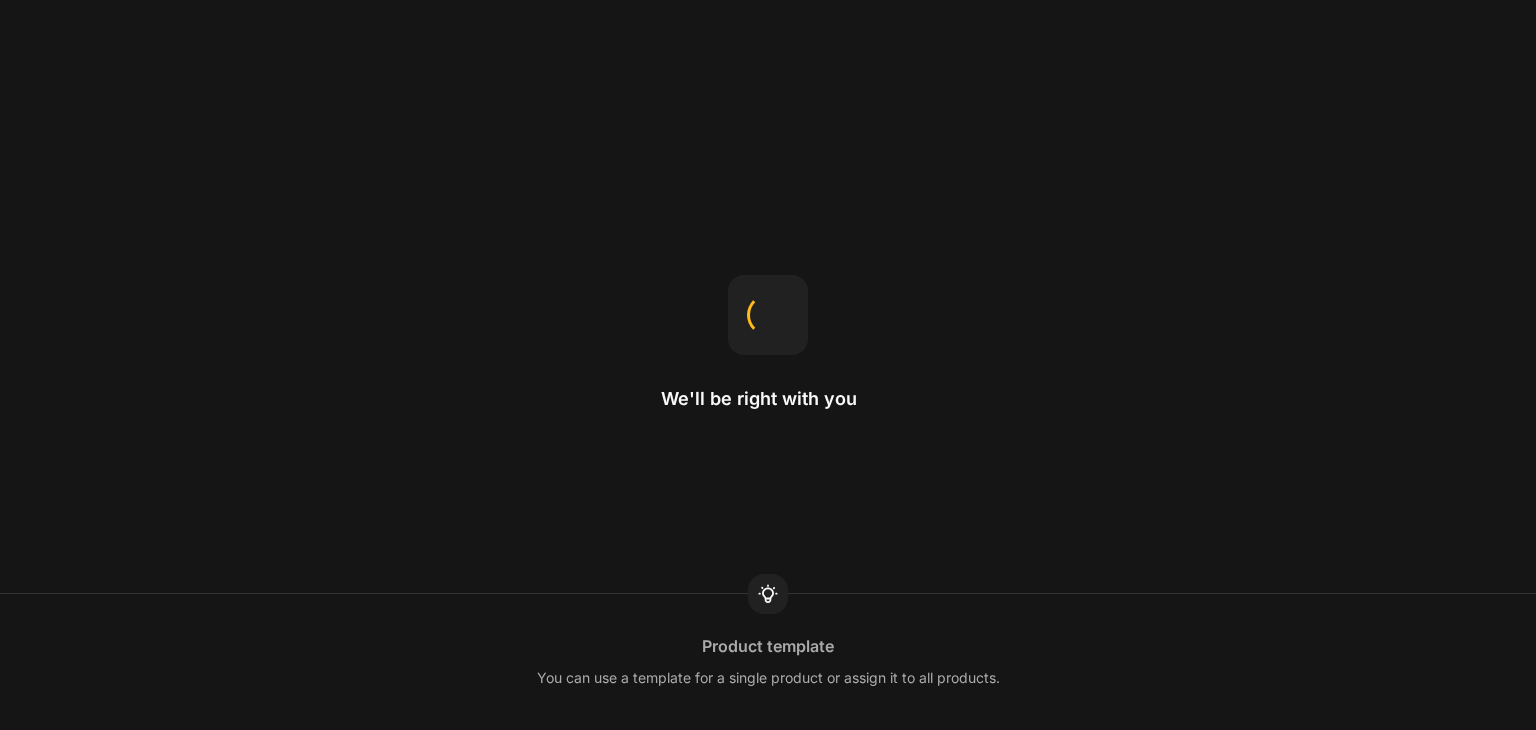 scroll, scrollTop: 0, scrollLeft: 0, axis: both 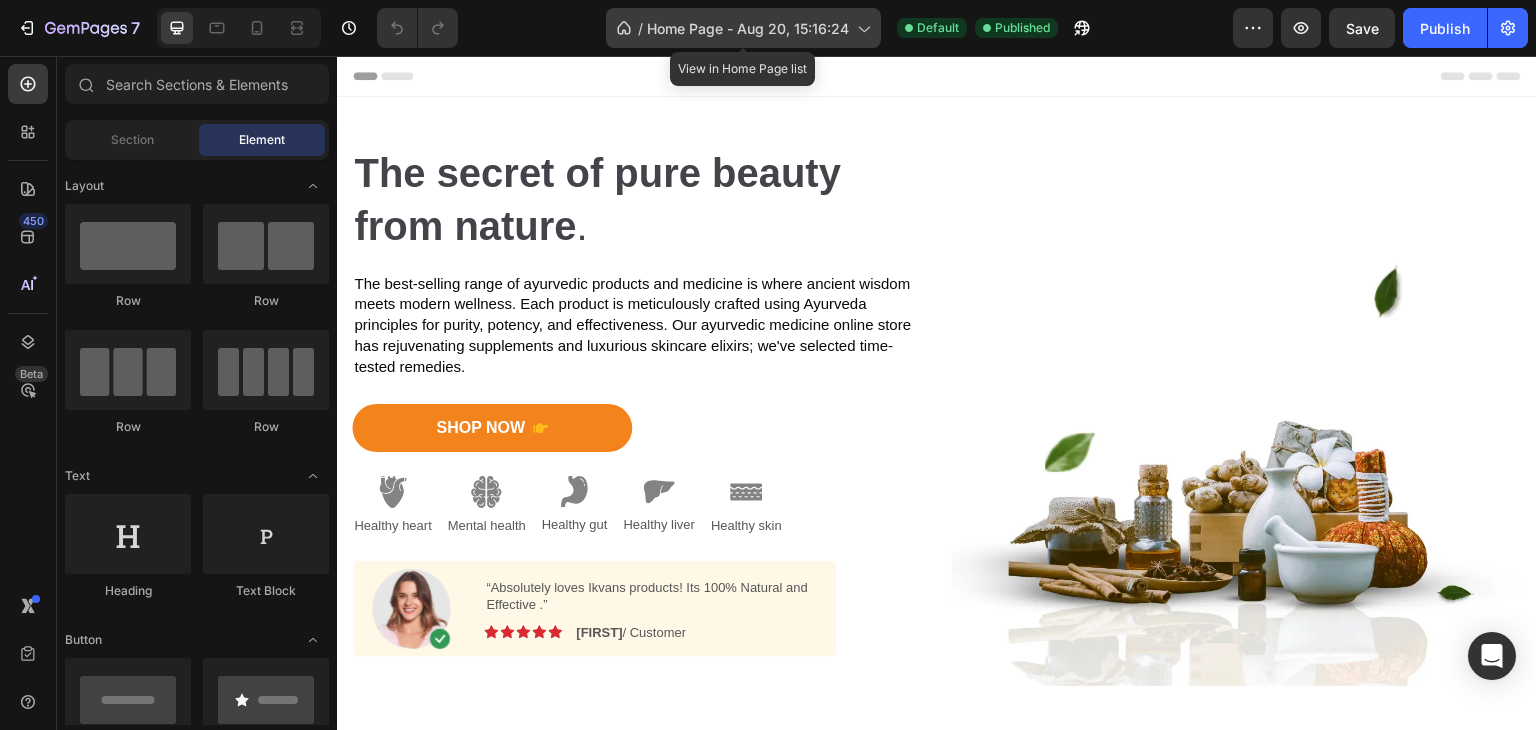 click 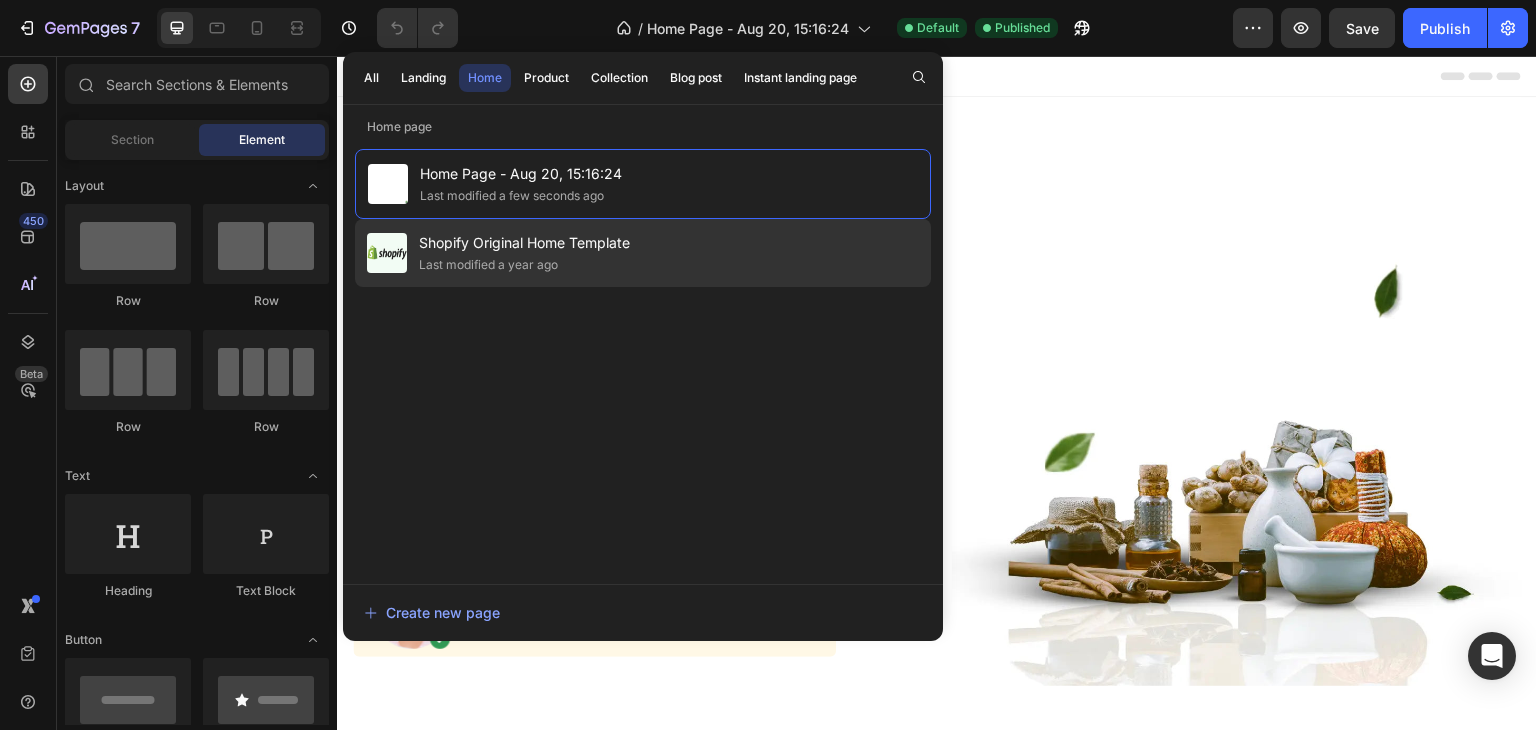 click on "Shopify Original Home Template" at bounding box center (524, 243) 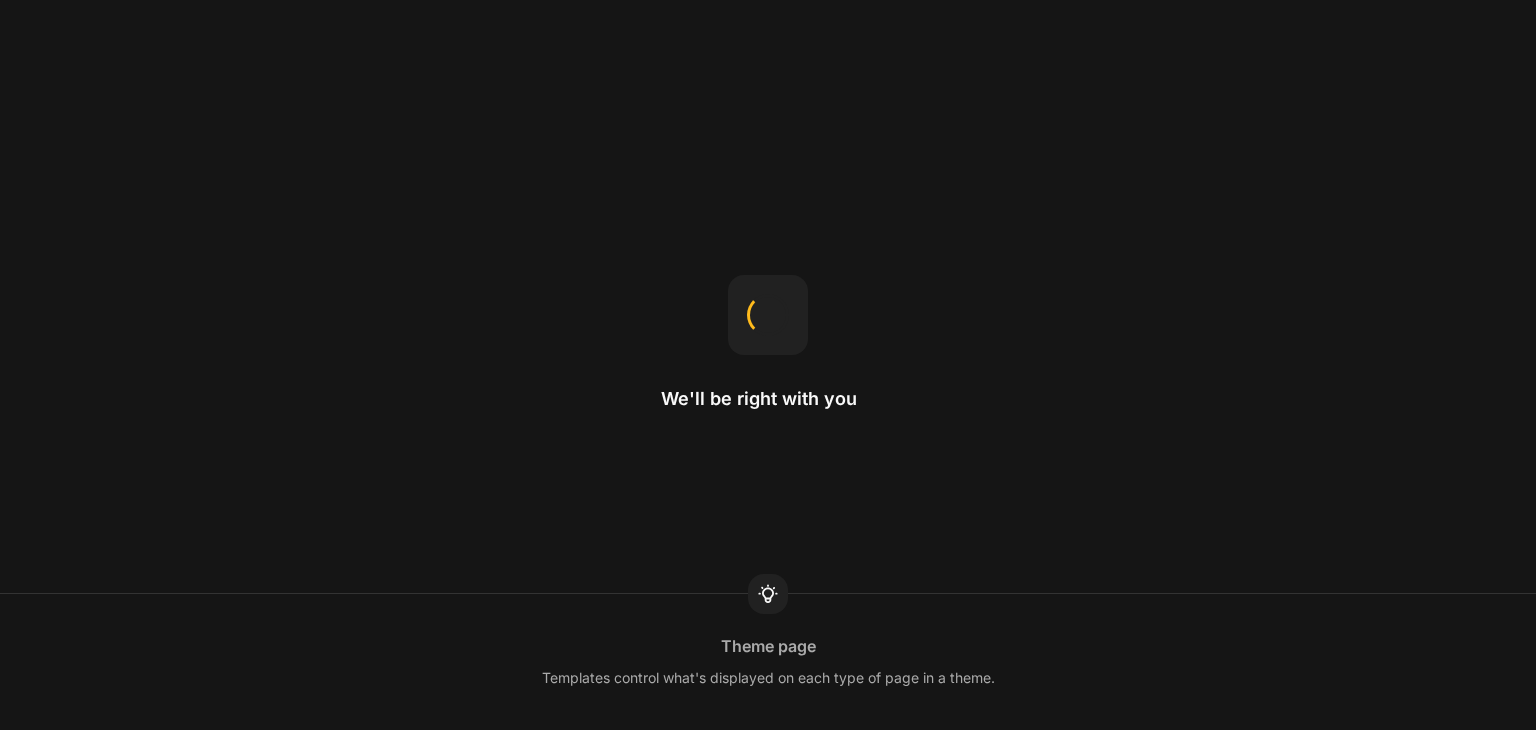 scroll, scrollTop: 0, scrollLeft: 0, axis: both 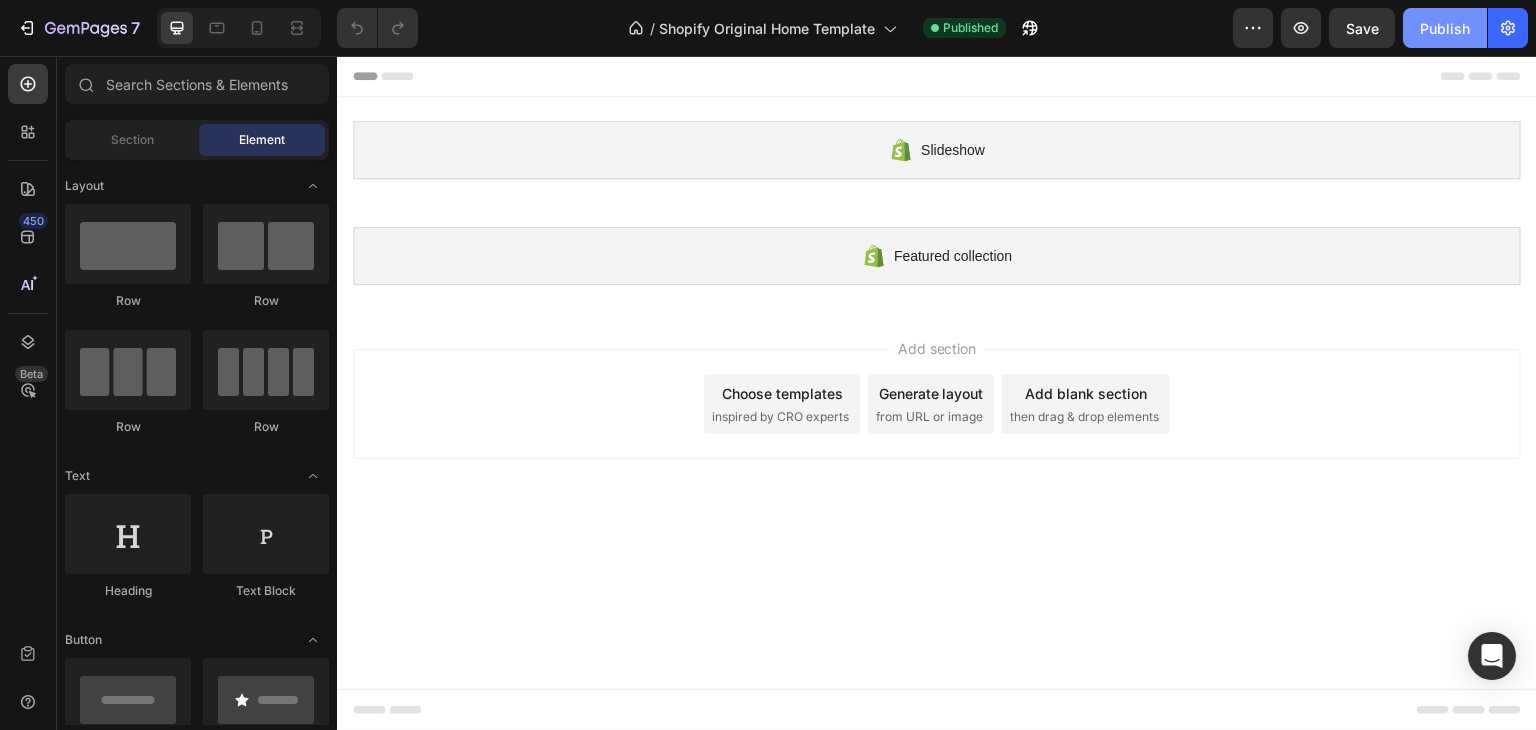 click on "Publish" 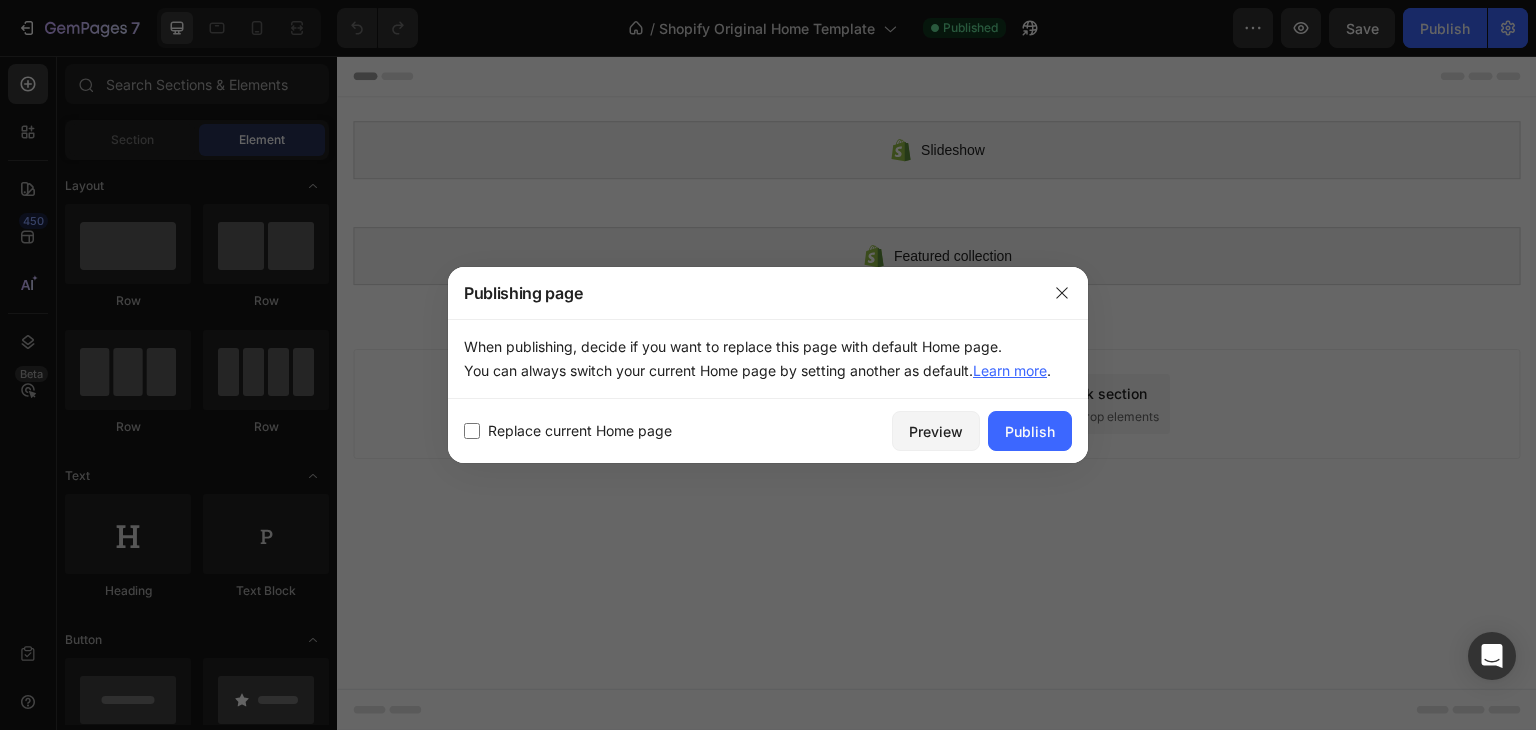 click on "Replace current Home page" at bounding box center (674, 431) 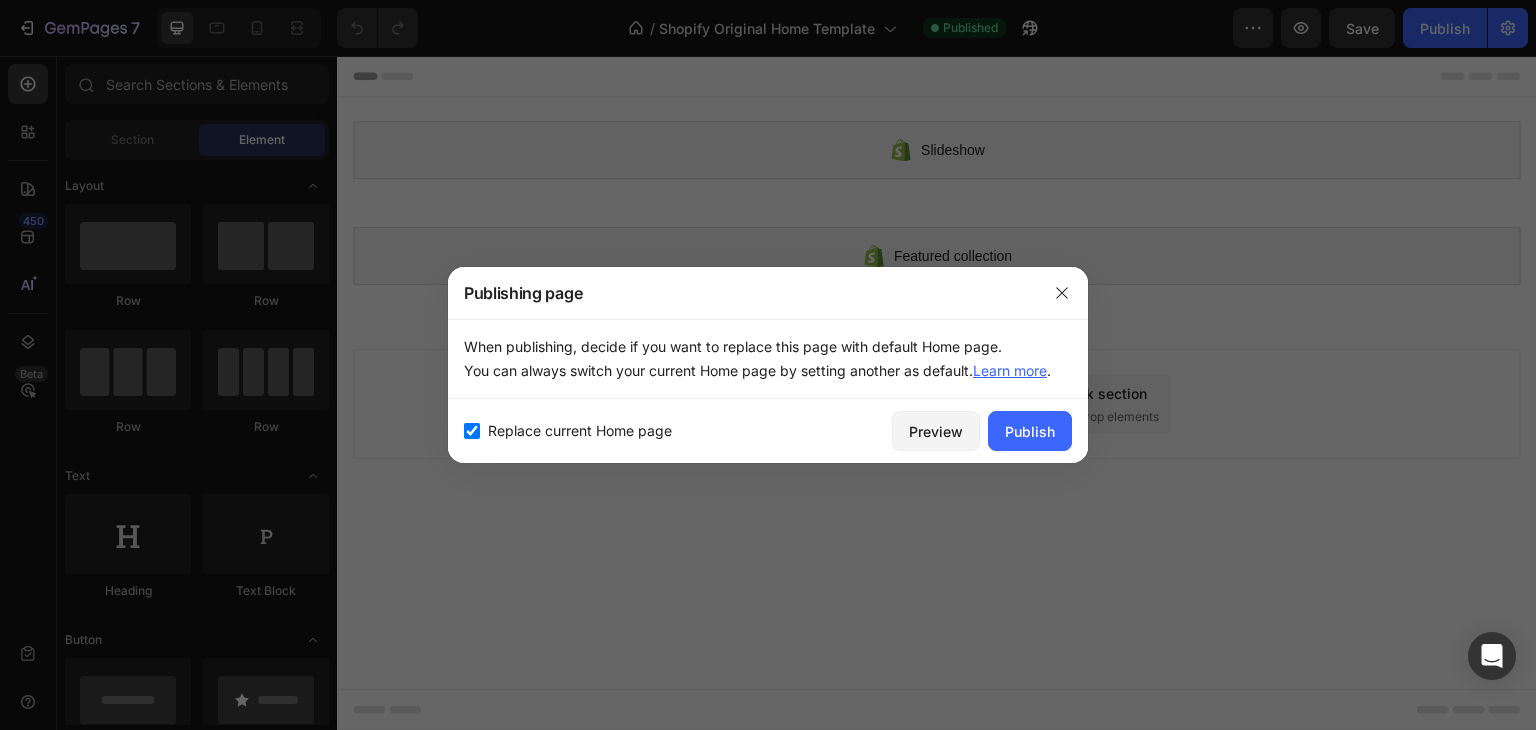 checkbox on "true" 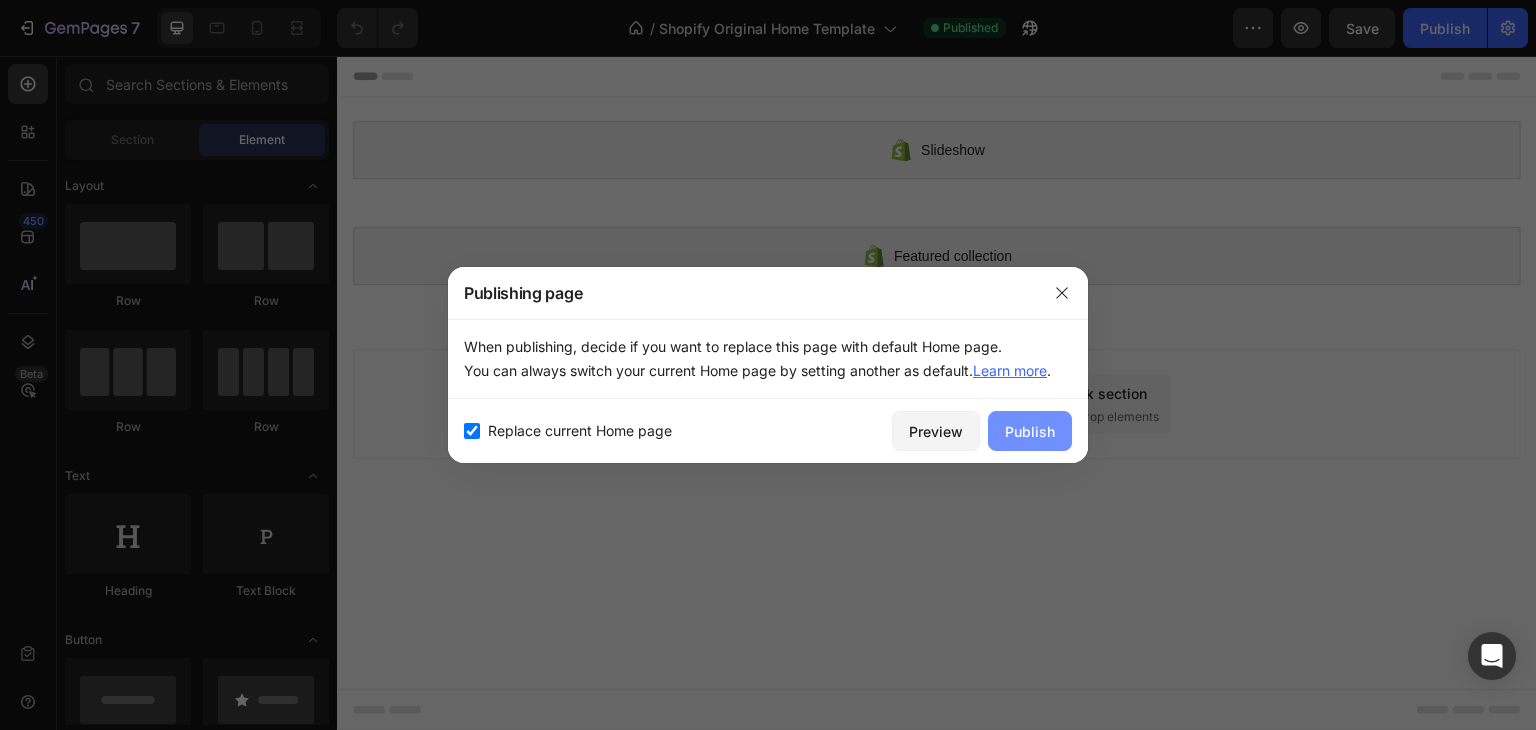 click on "Publish" at bounding box center [1030, 431] 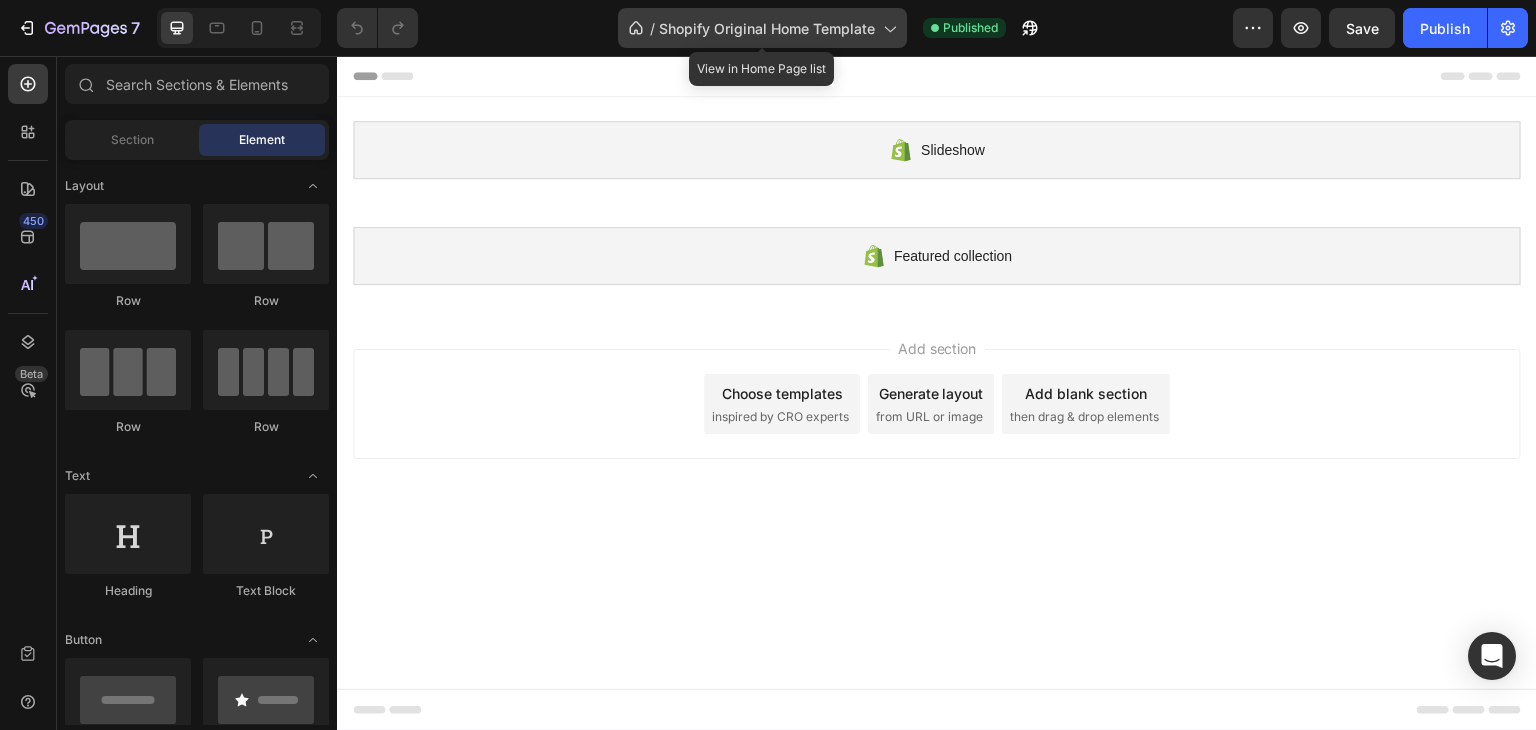 click 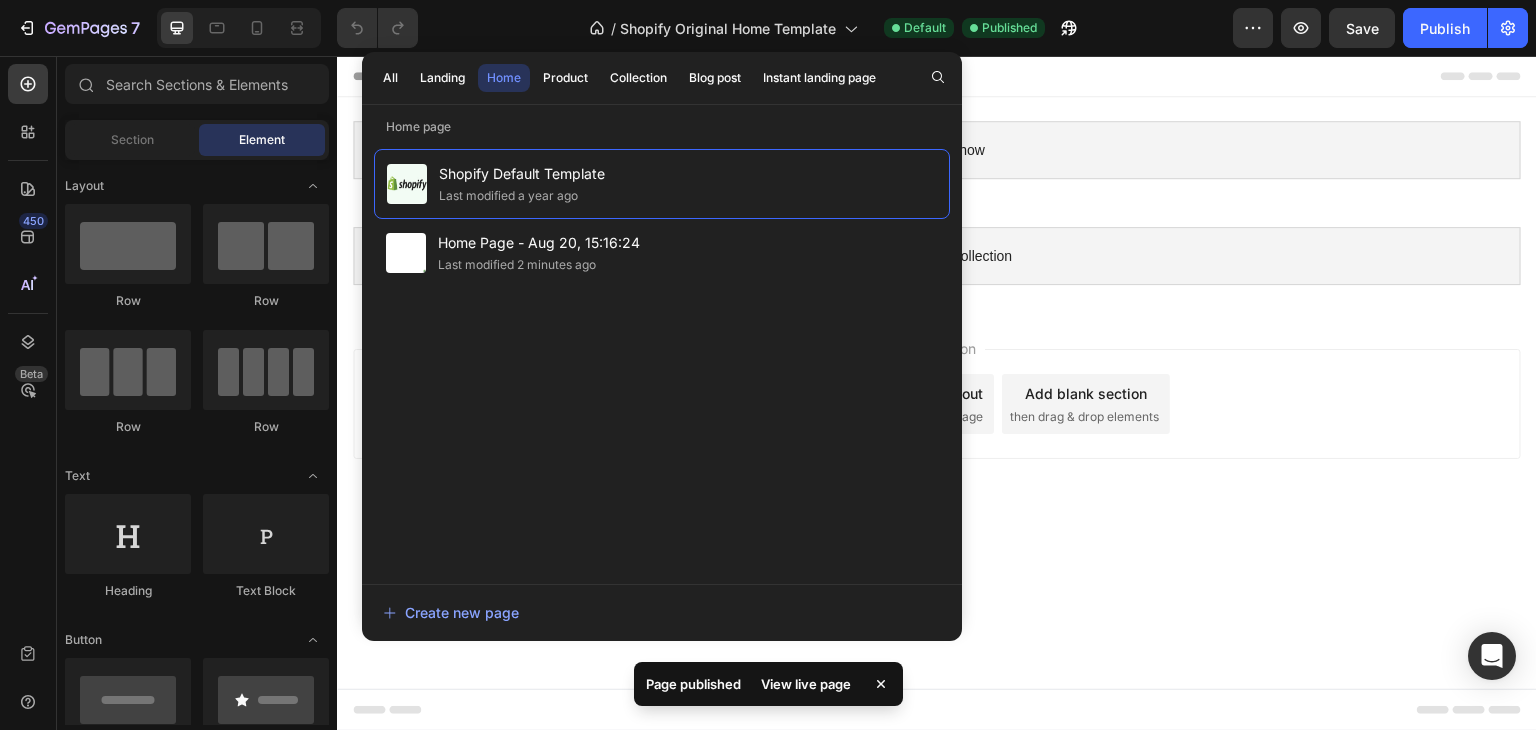 click on "View live page" at bounding box center [806, 684] 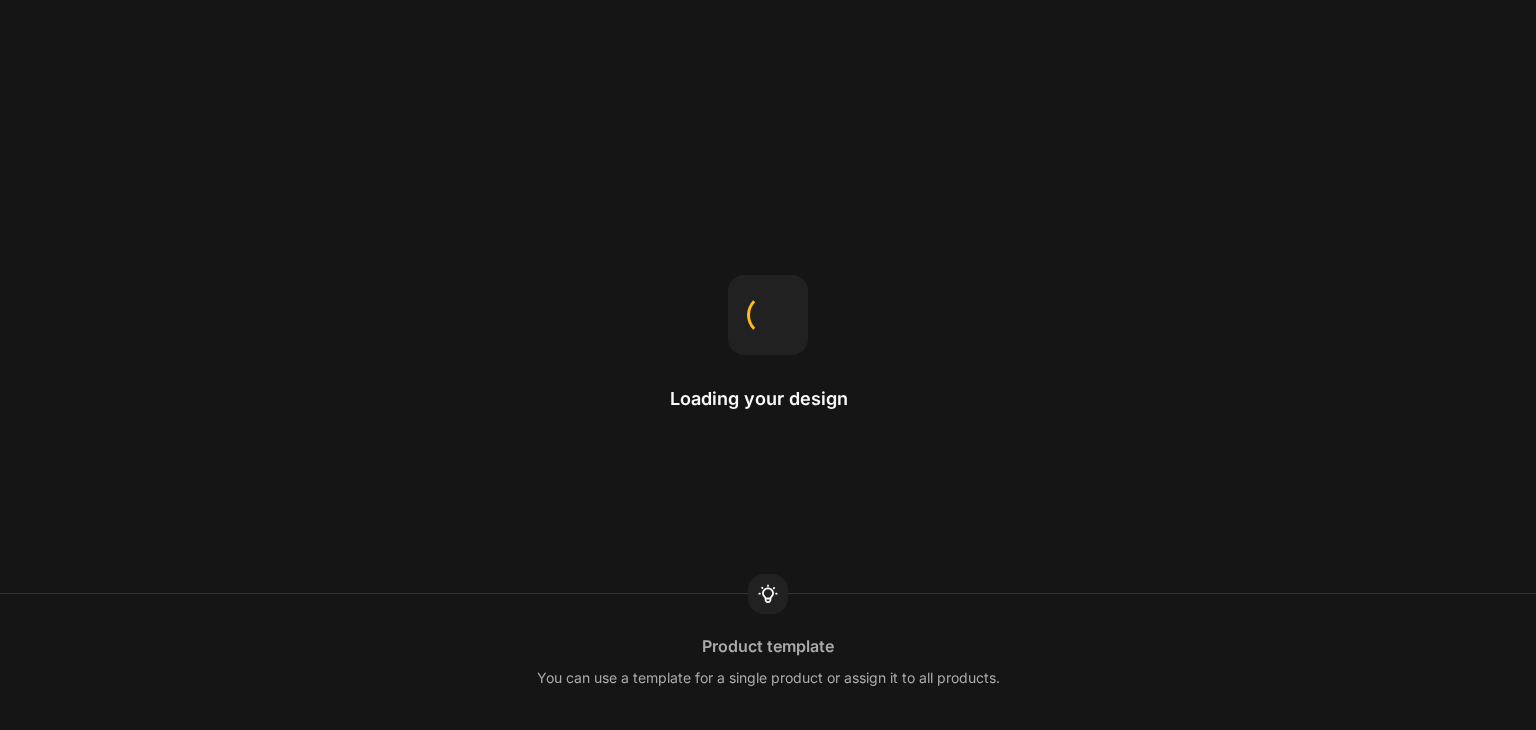 scroll, scrollTop: 0, scrollLeft: 0, axis: both 